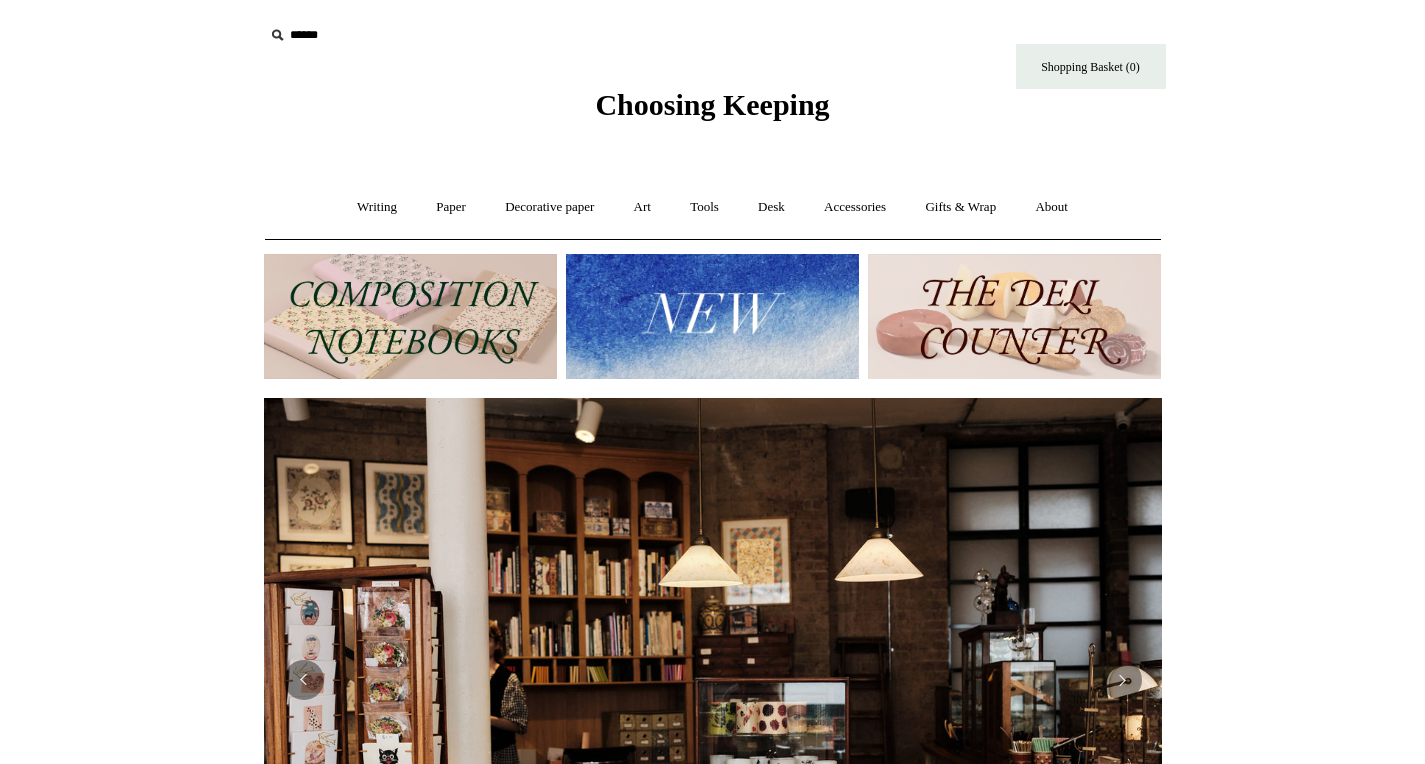 scroll, scrollTop: 0, scrollLeft: 0, axis: both 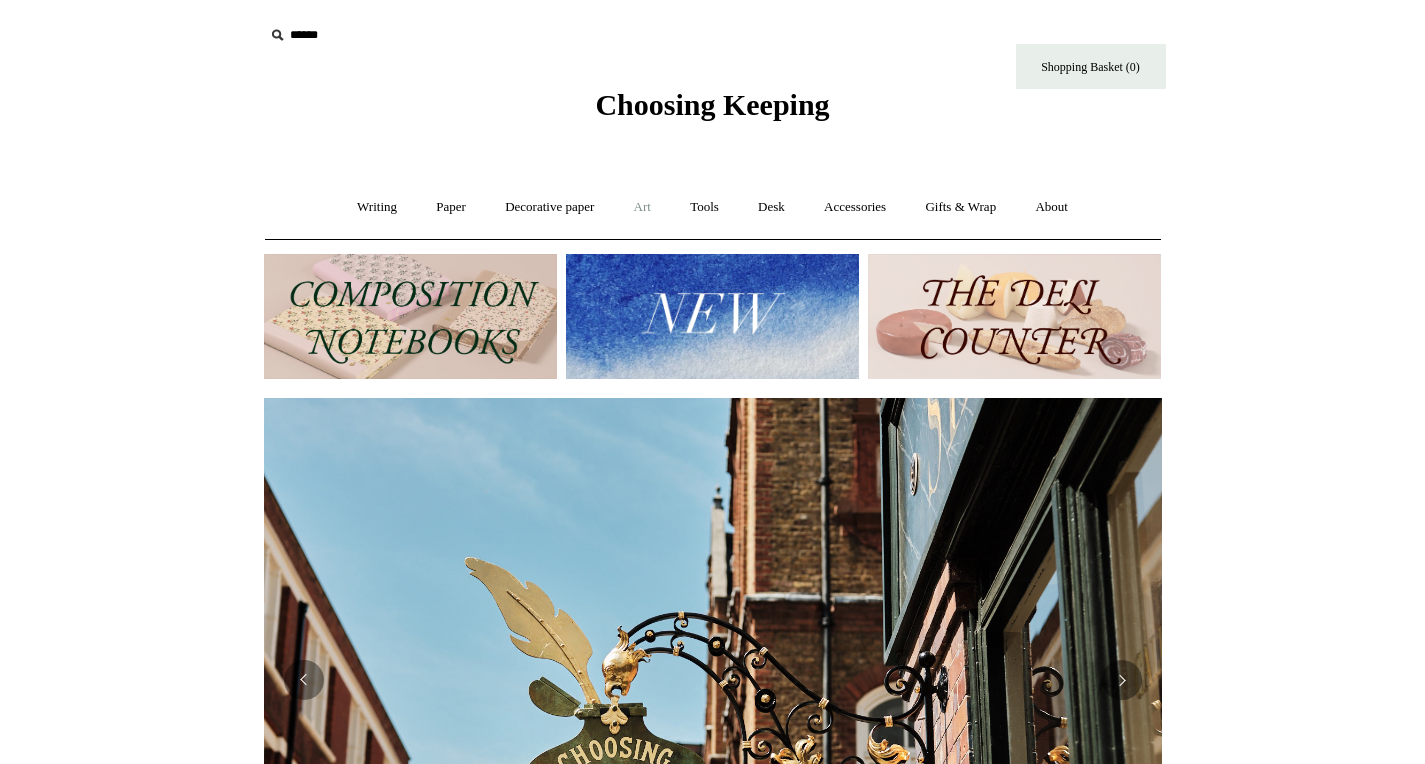 click on "Art +" at bounding box center (642, 207) 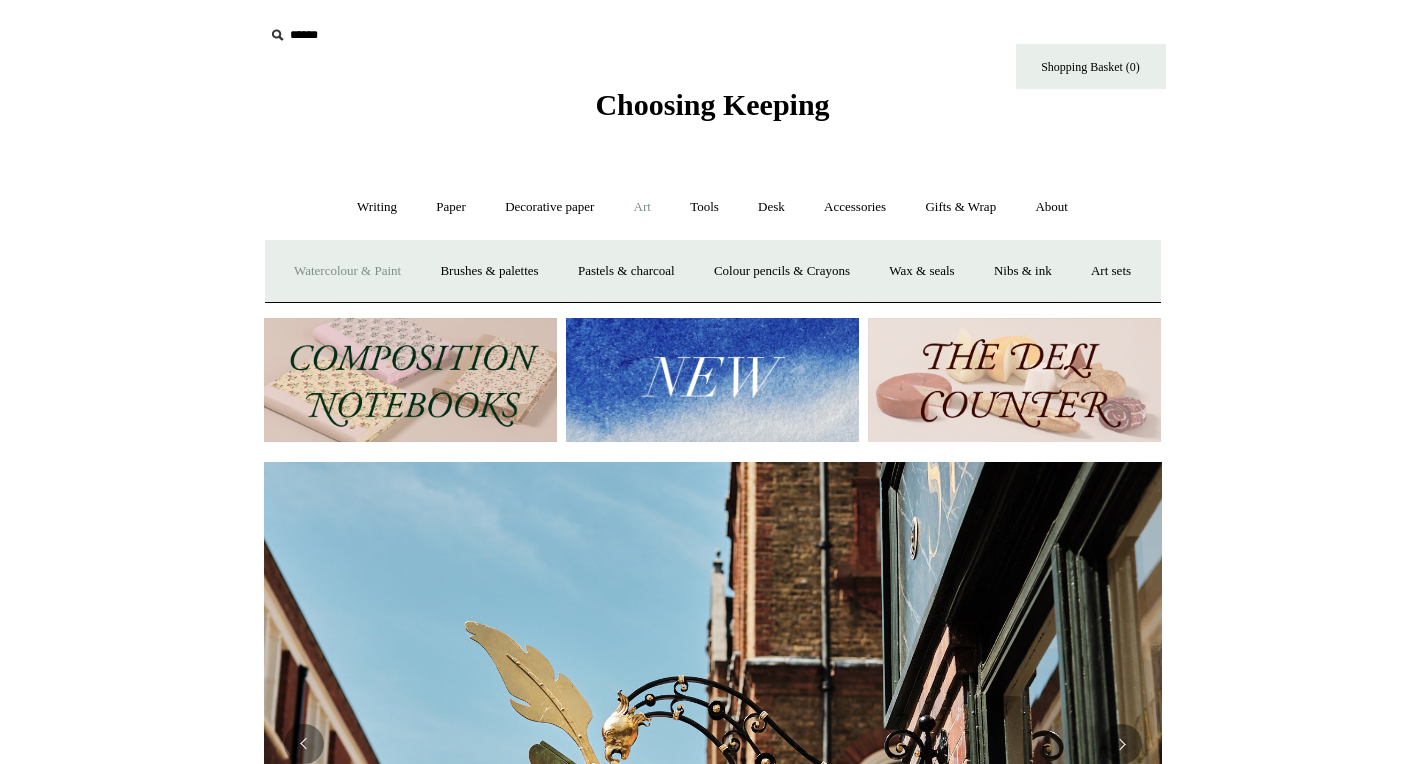 click on "Watercolour & Paint" at bounding box center [347, 271] 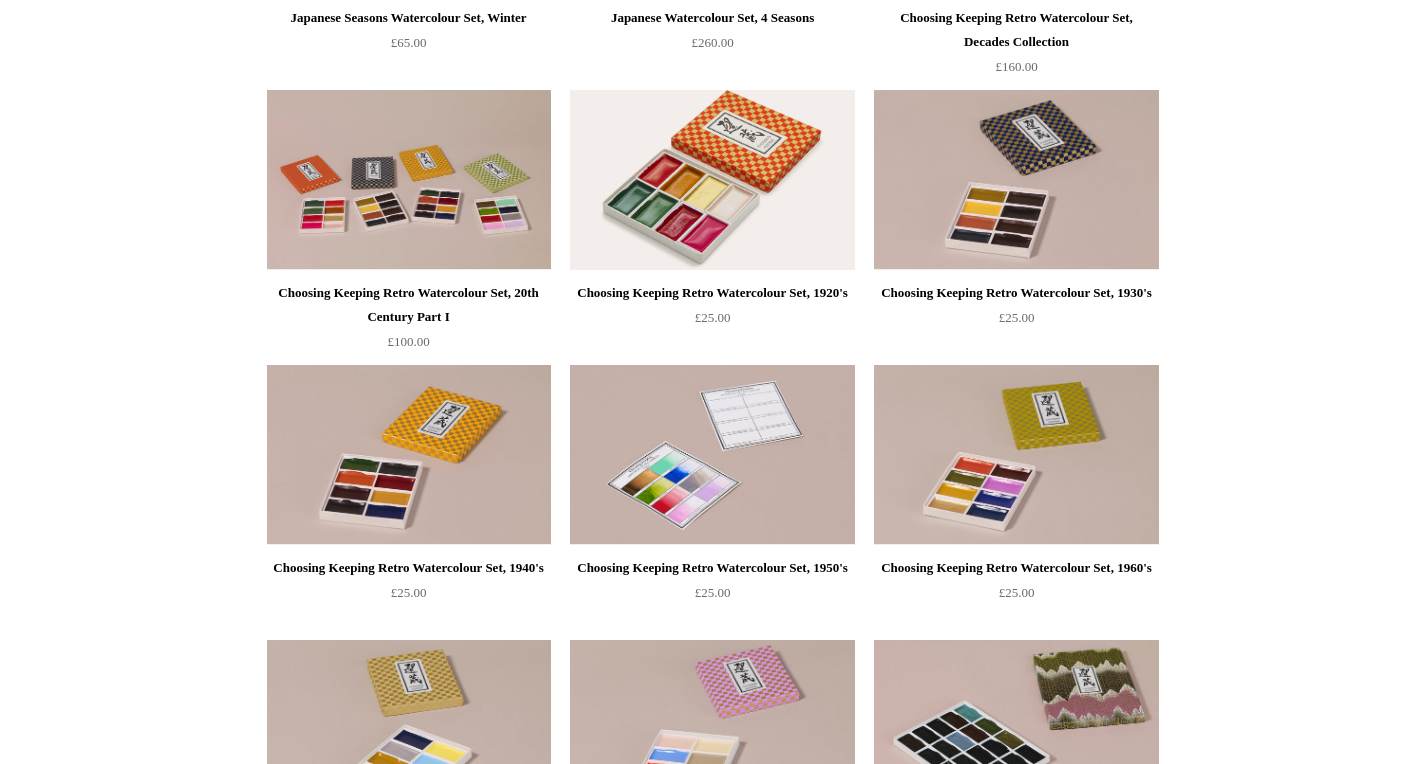 scroll, scrollTop: 701, scrollLeft: 0, axis: vertical 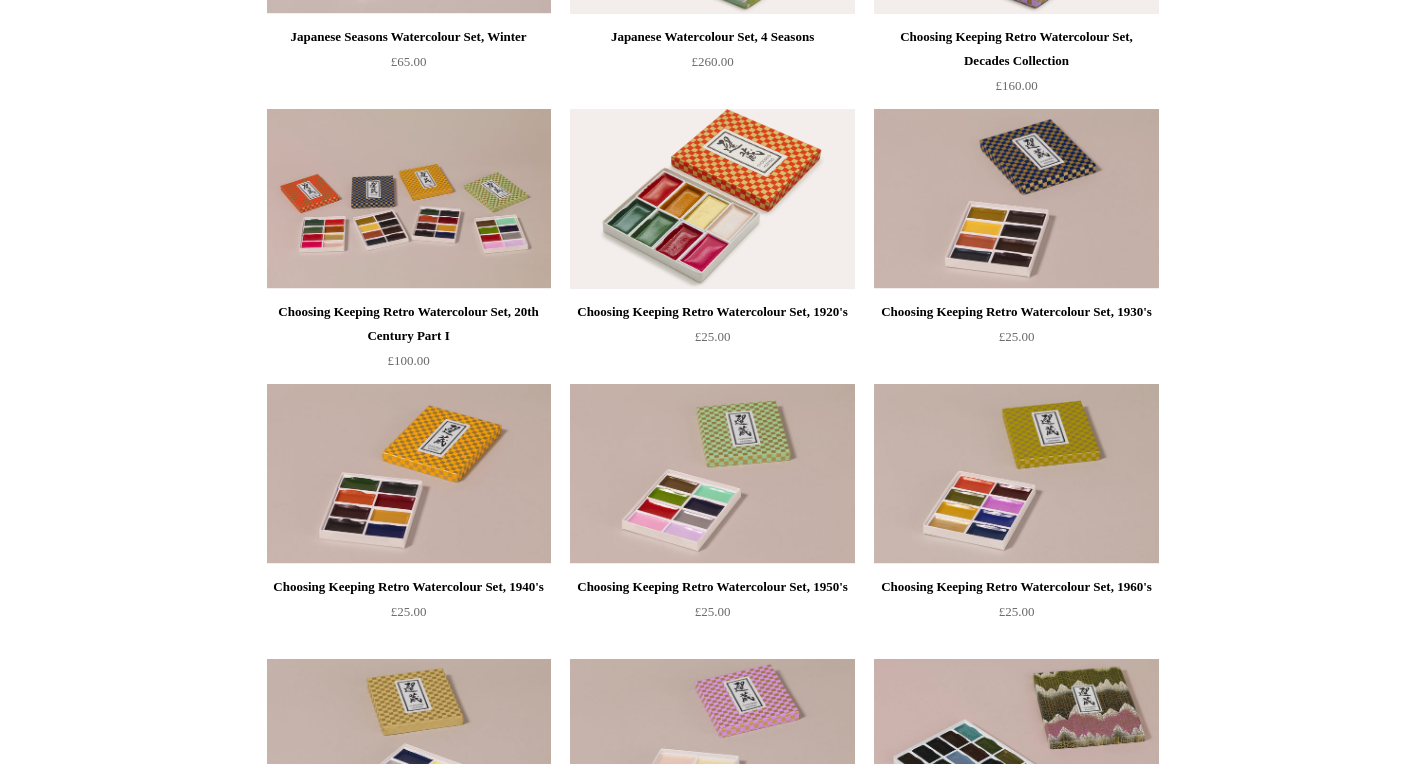 click at bounding box center (712, 199) 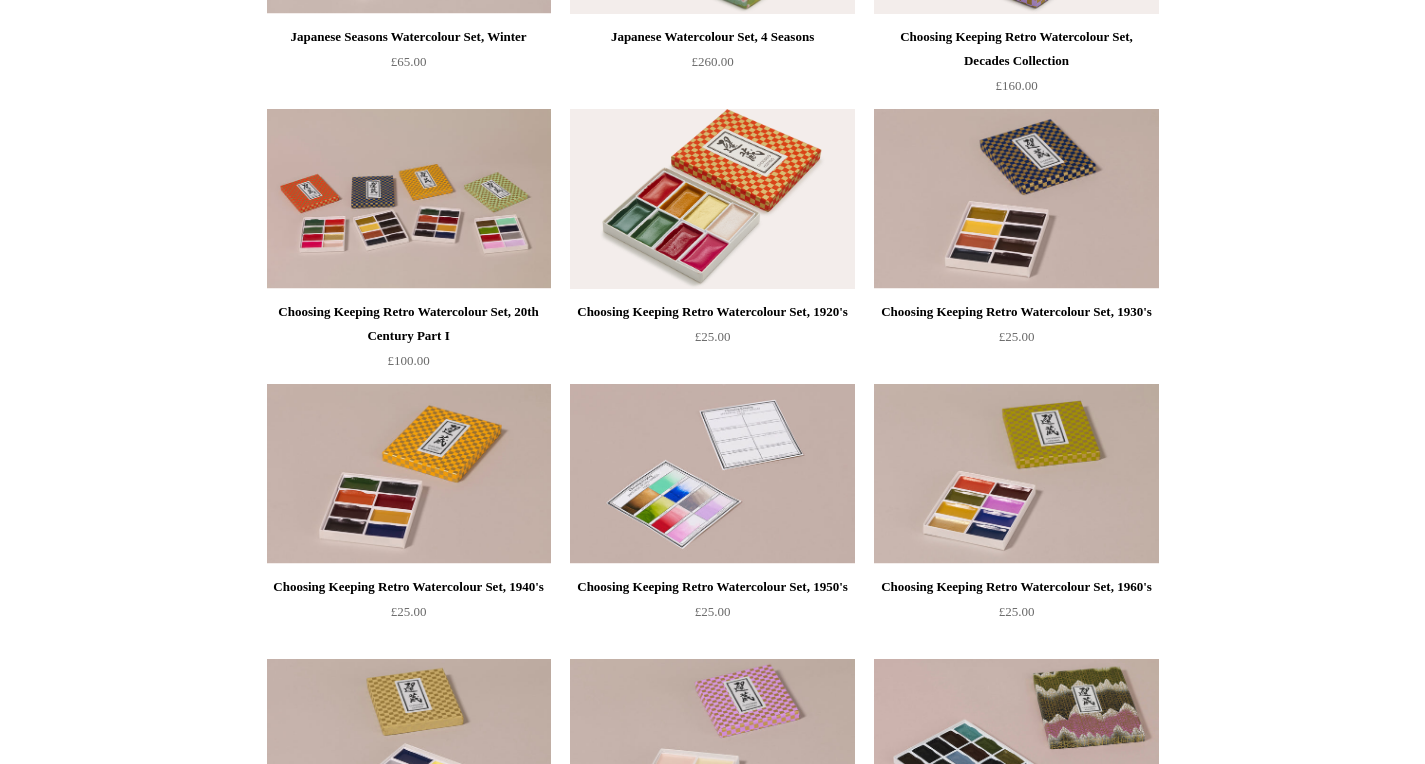 click at bounding box center [712, 474] 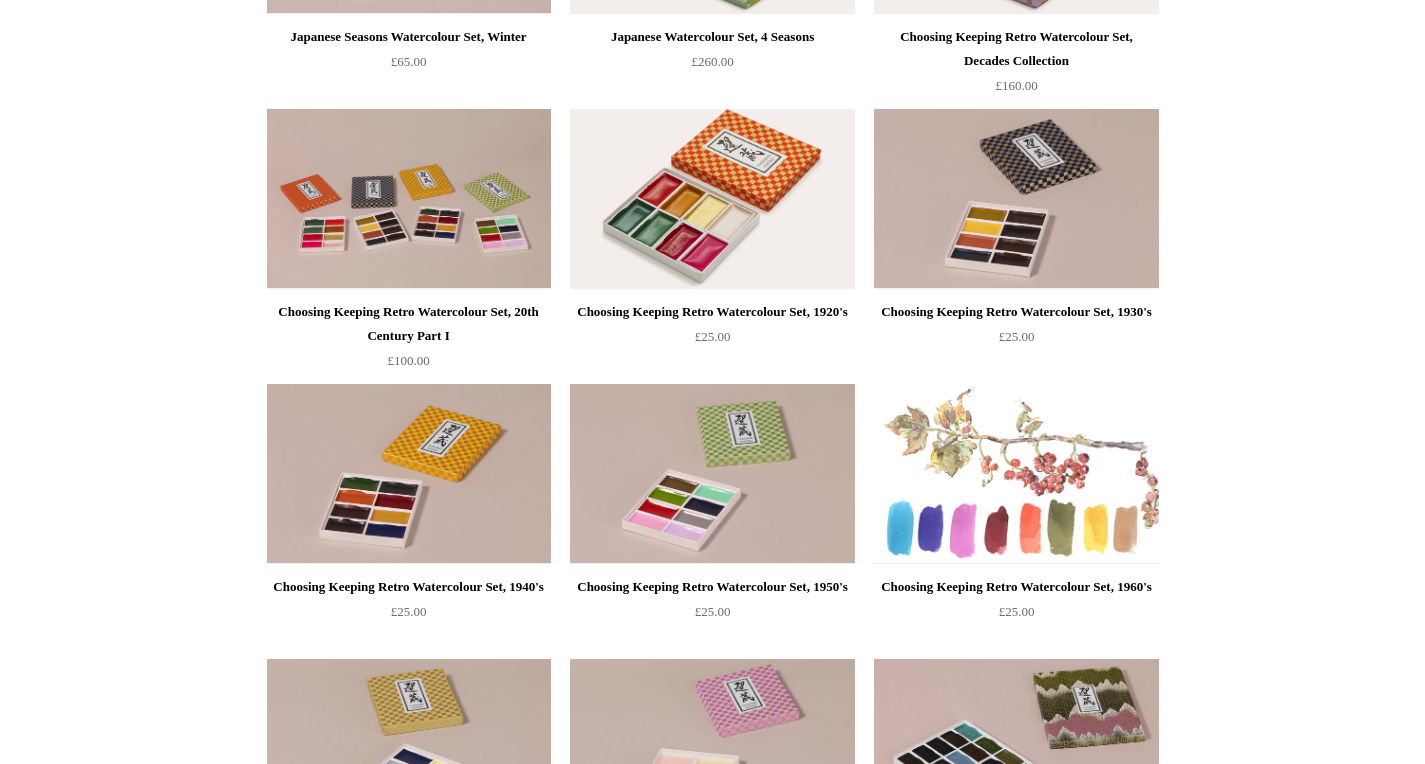 click at bounding box center (1016, 474) 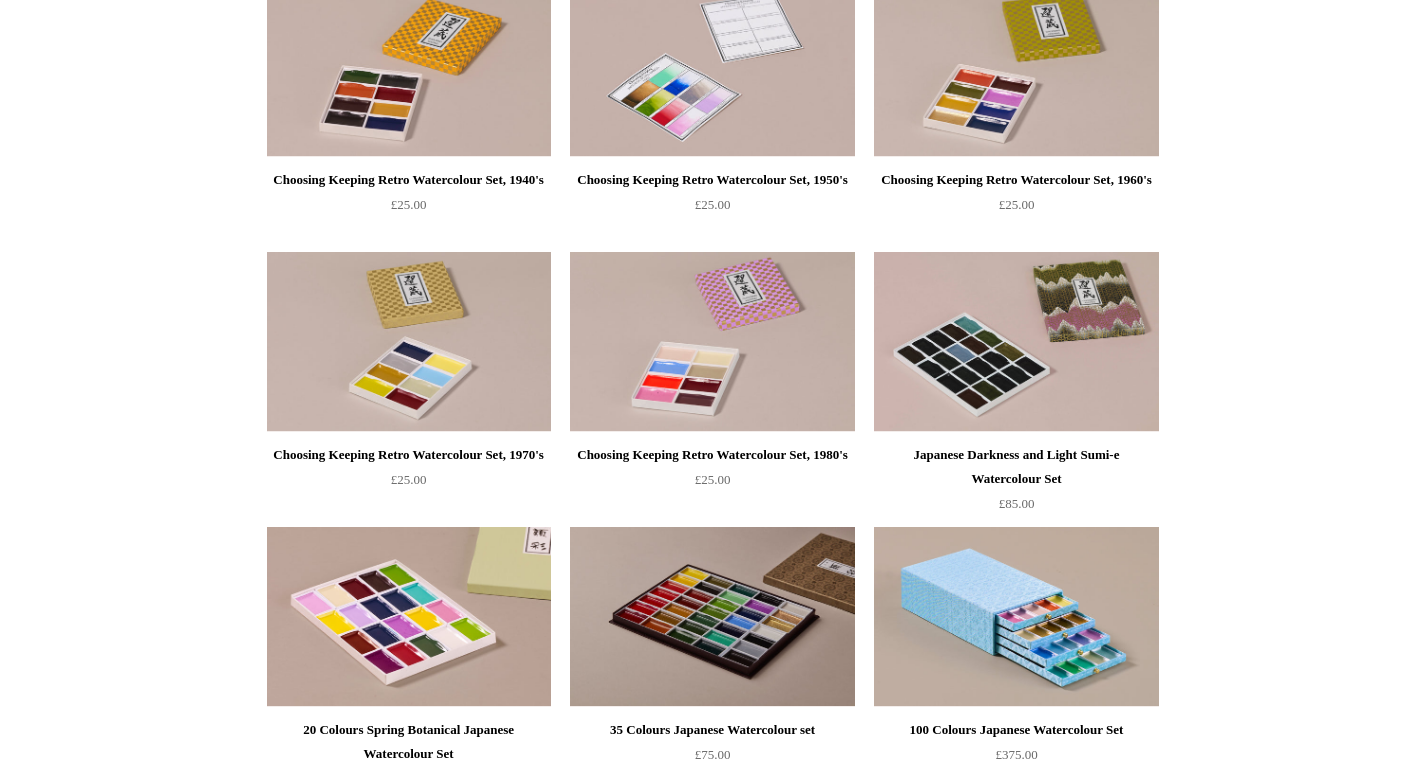 scroll, scrollTop: 1110, scrollLeft: 0, axis: vertical 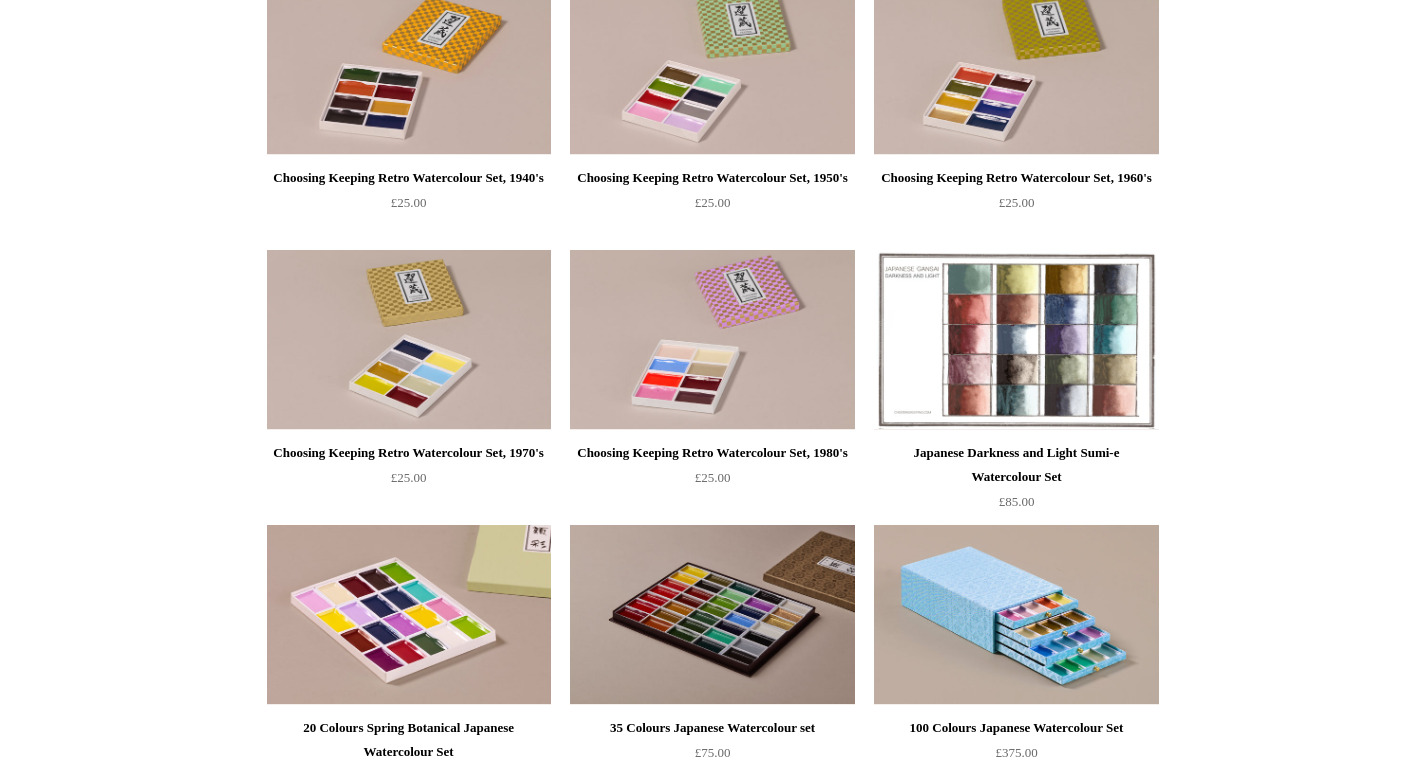 click at bounding box center [1016, 340] 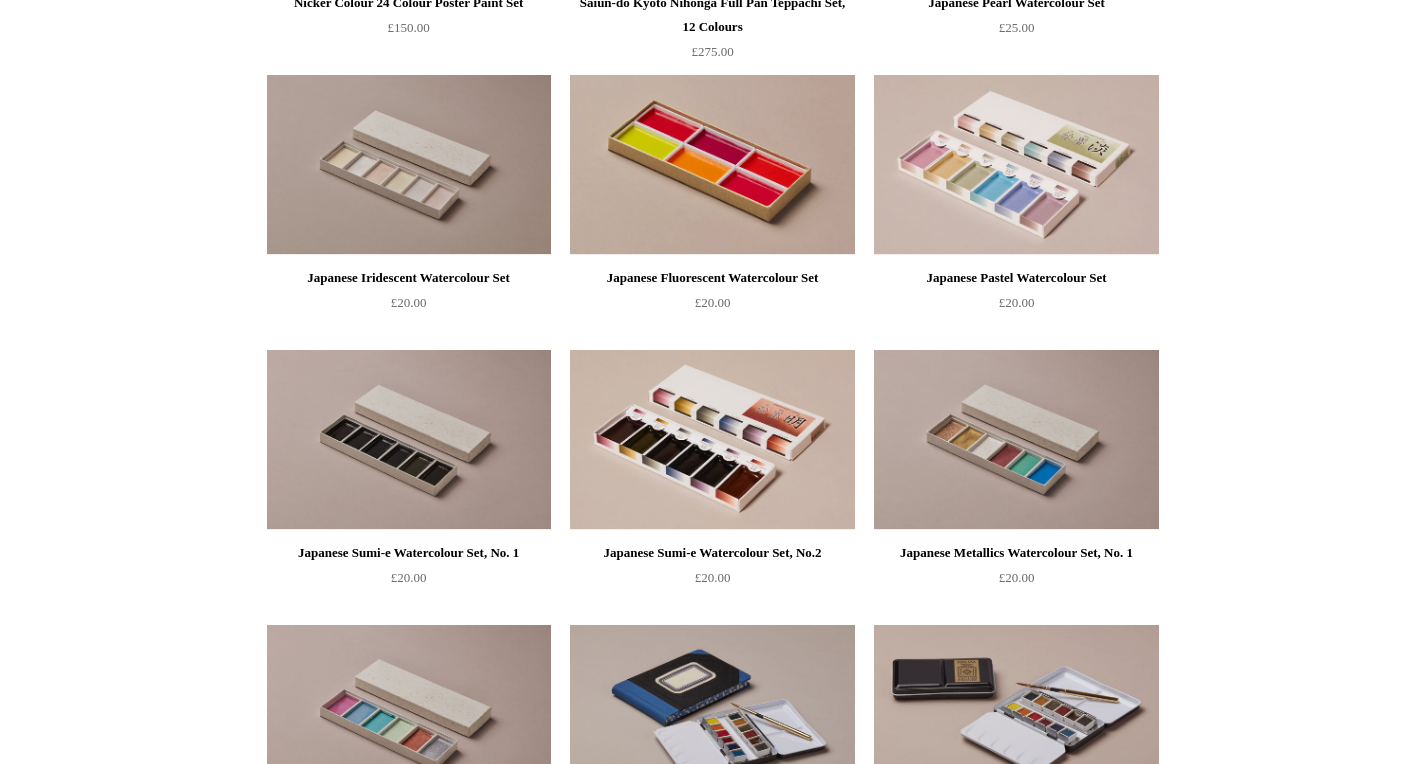 scroll, scrollTop: 2659, scrollLeft: 0, axis: vertical 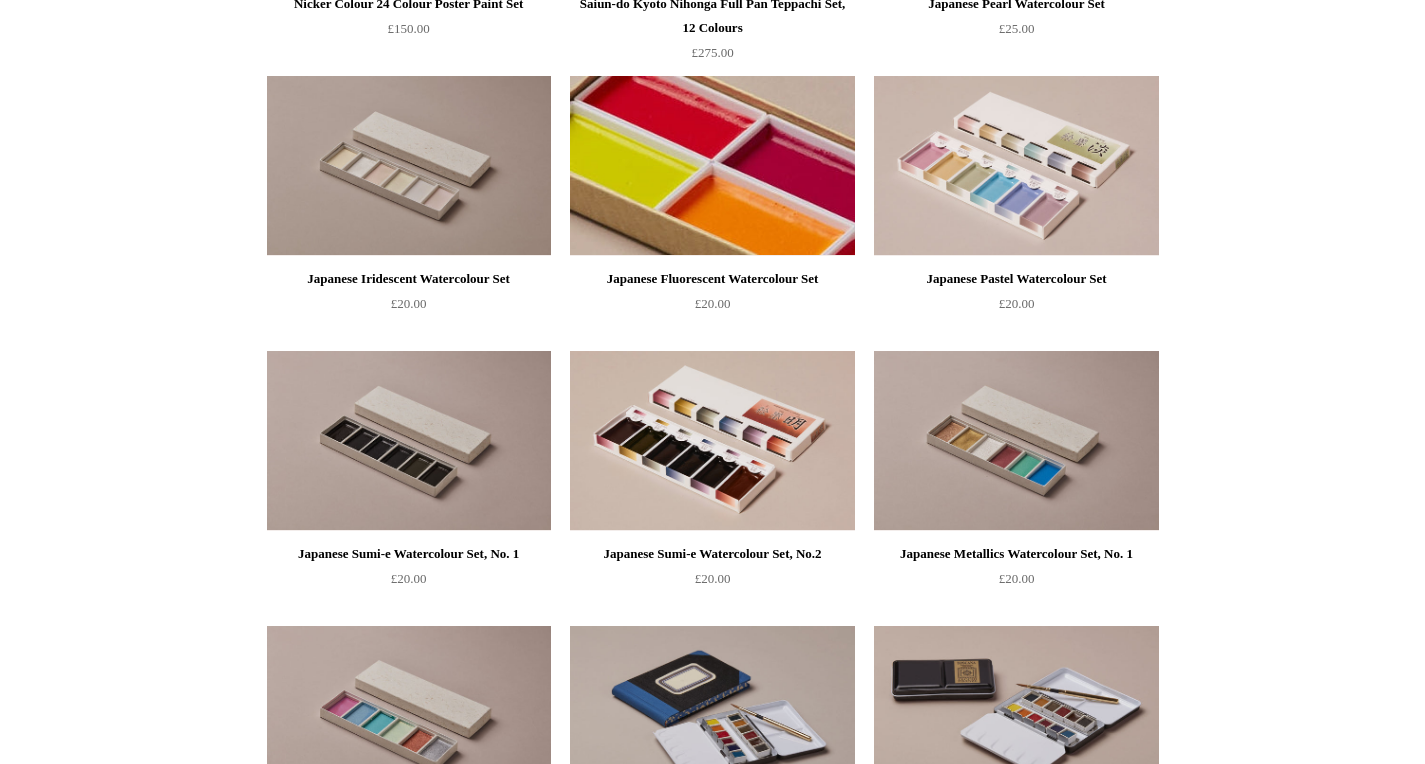 click at bounding box center [712, 166] 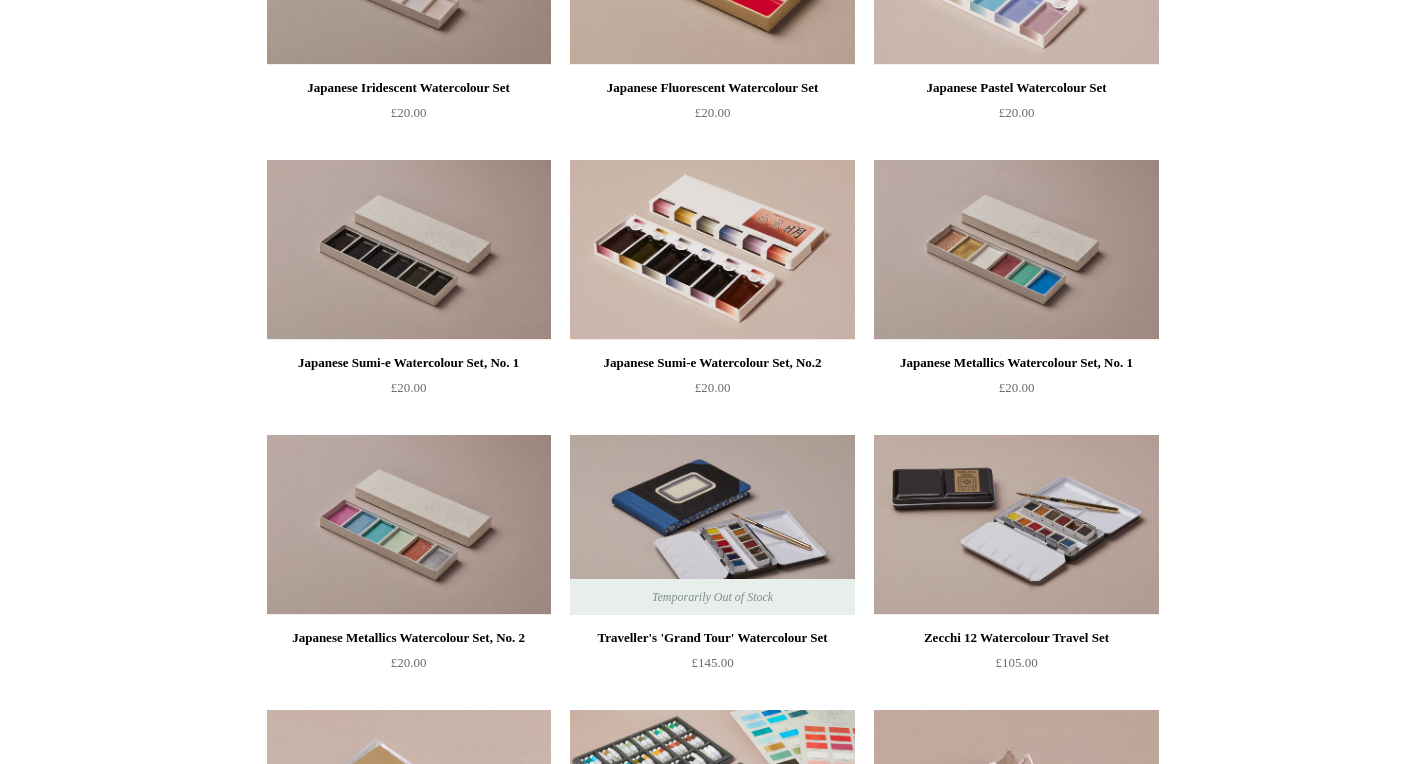 scroll, scrollTop: 2885, scrollLeft: 0, axis: vertical 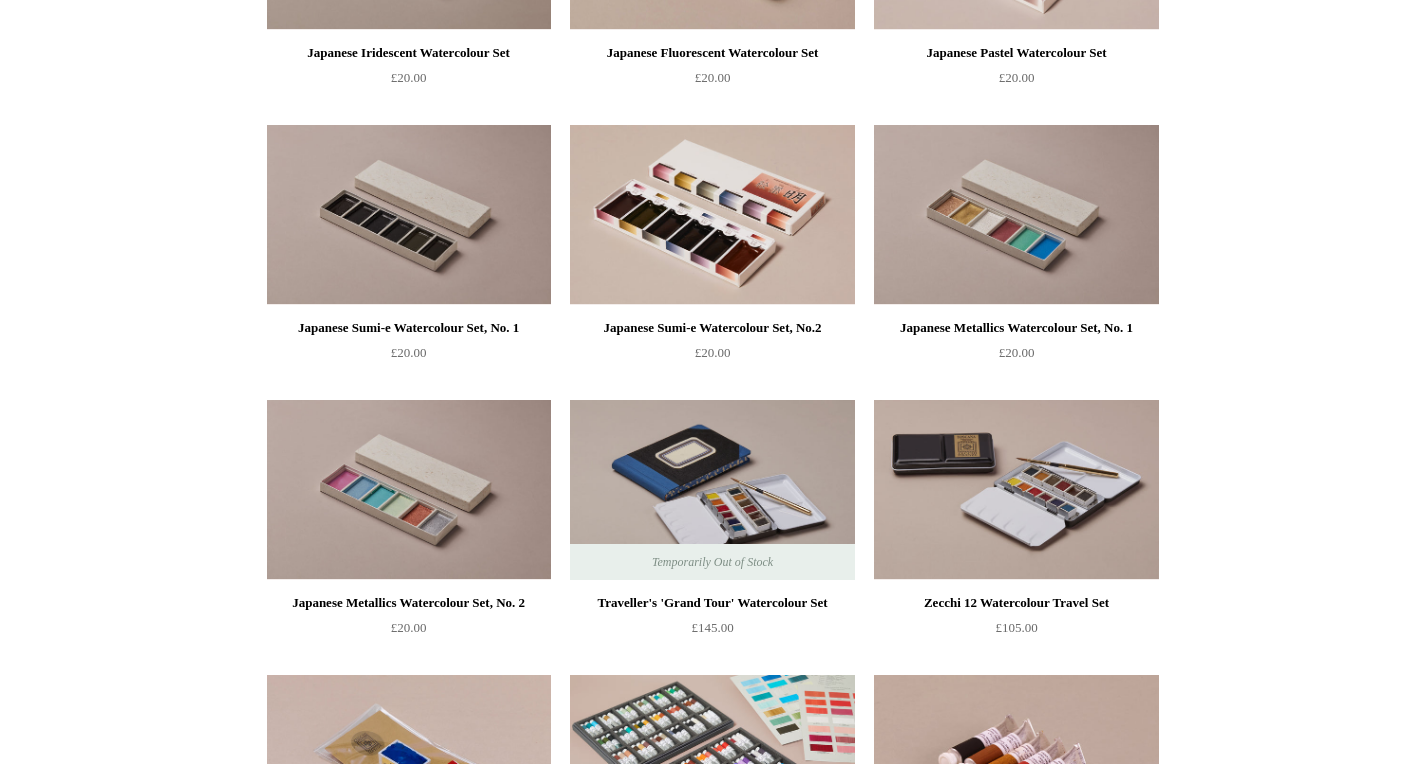 click at bounding box center [712, 490] 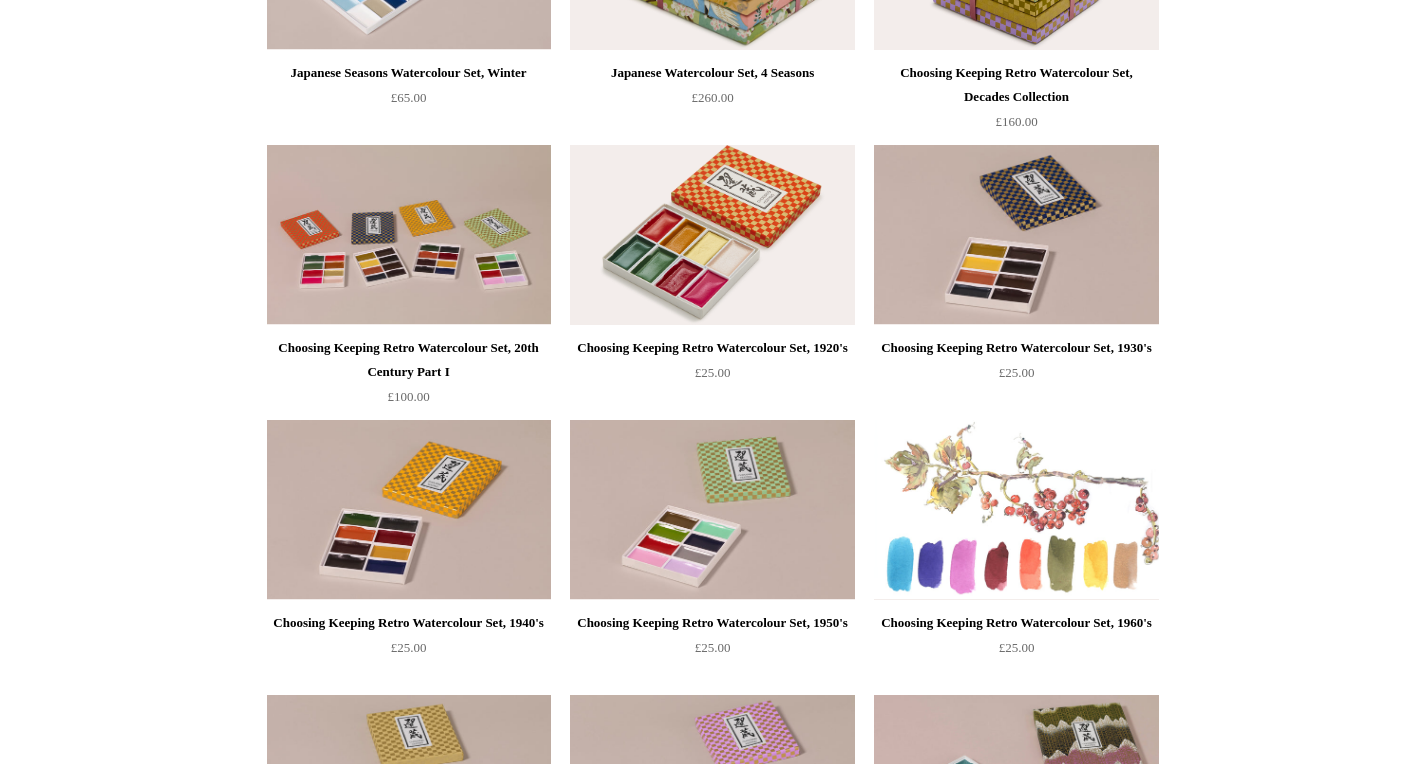 scroll, scrollTop: 668, scrollLeft: 0, axis: vertical 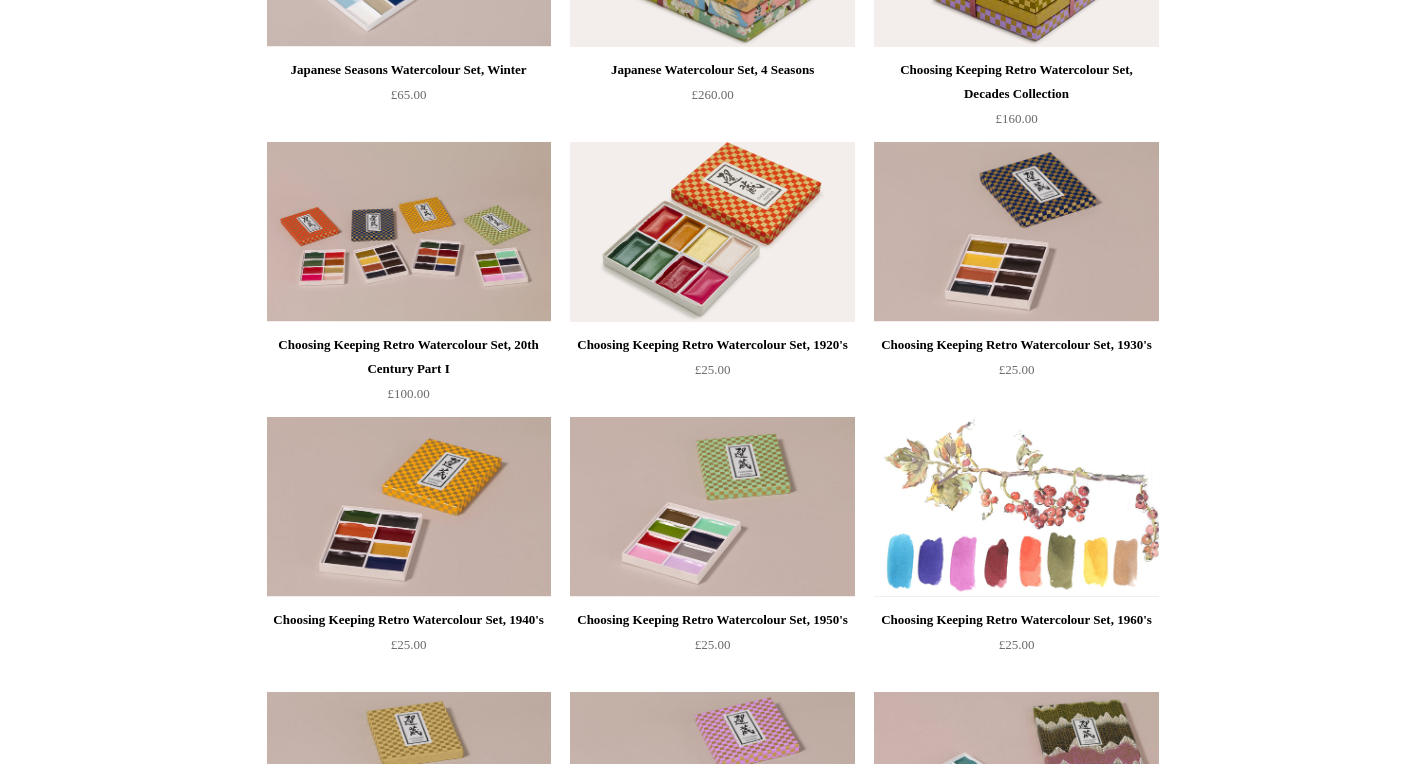 click at bounding box center [1016, 507] 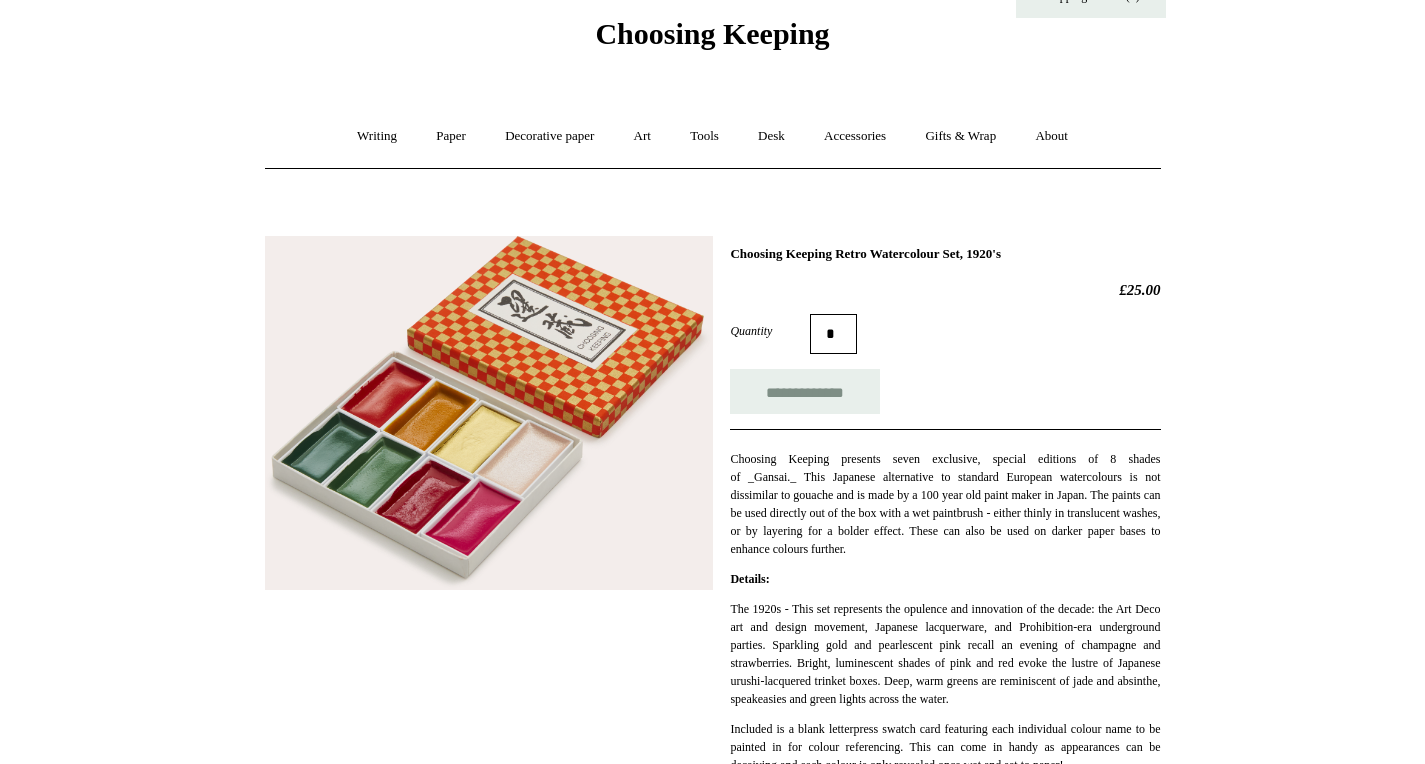 scroll, scrollTop: 70, scrollLeft: 0, axis: vertical 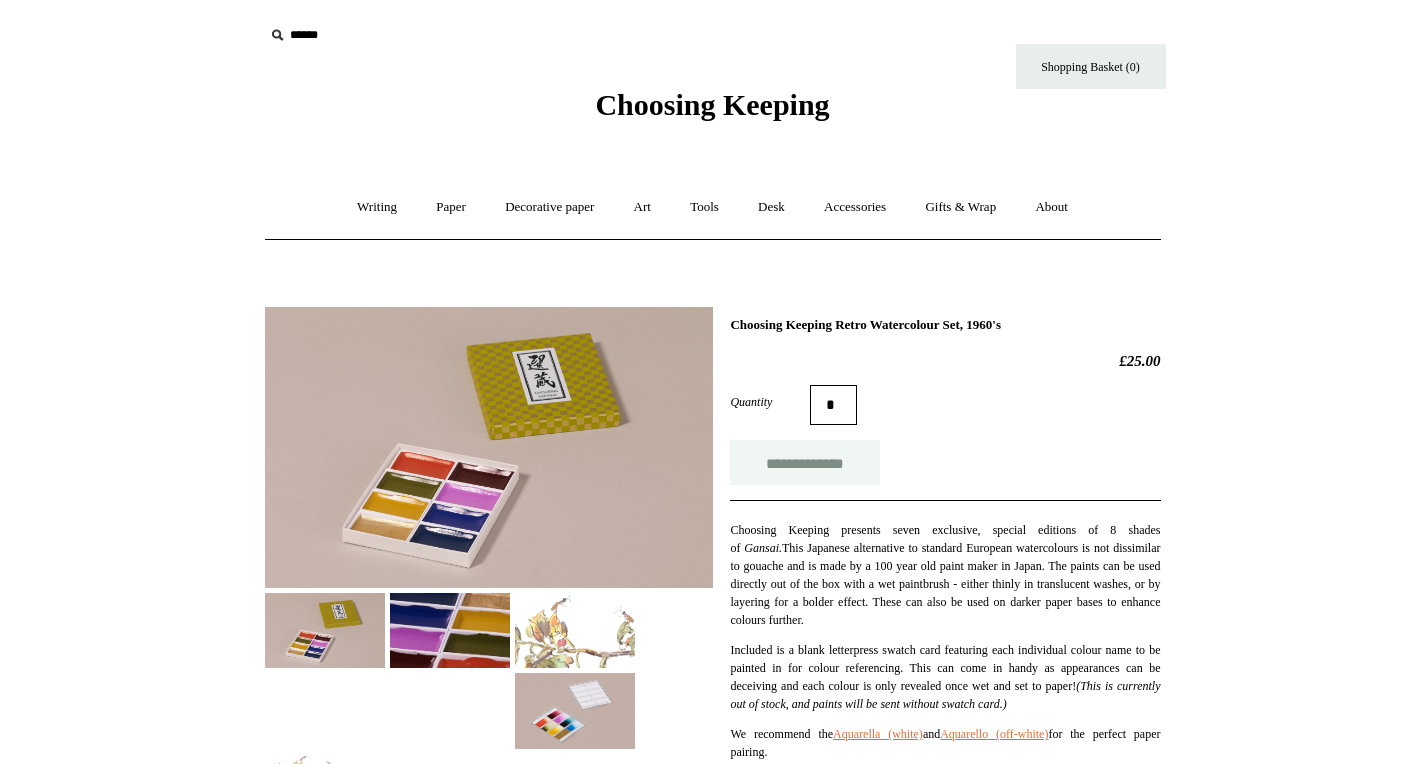 click on "**********" at bounding box center [805, 462] 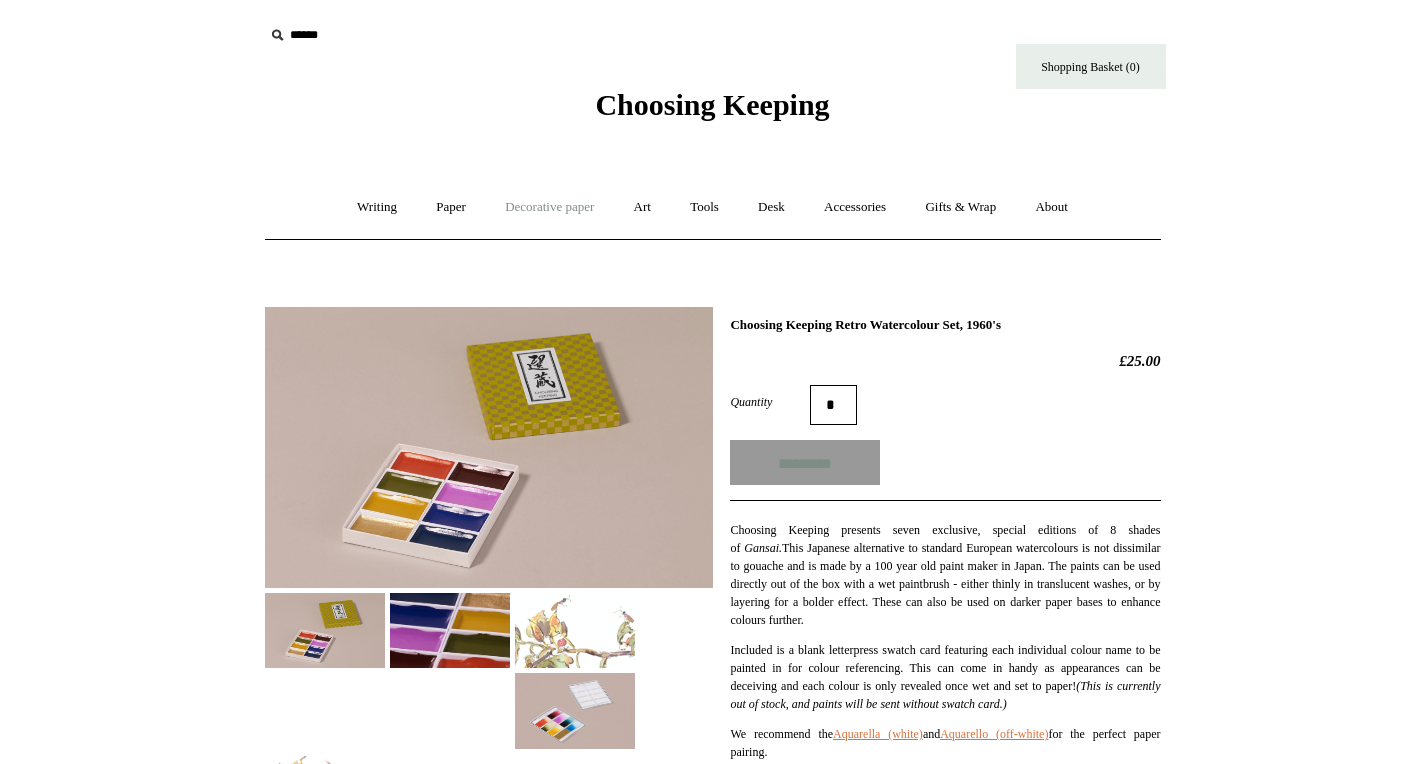 type on "**********" 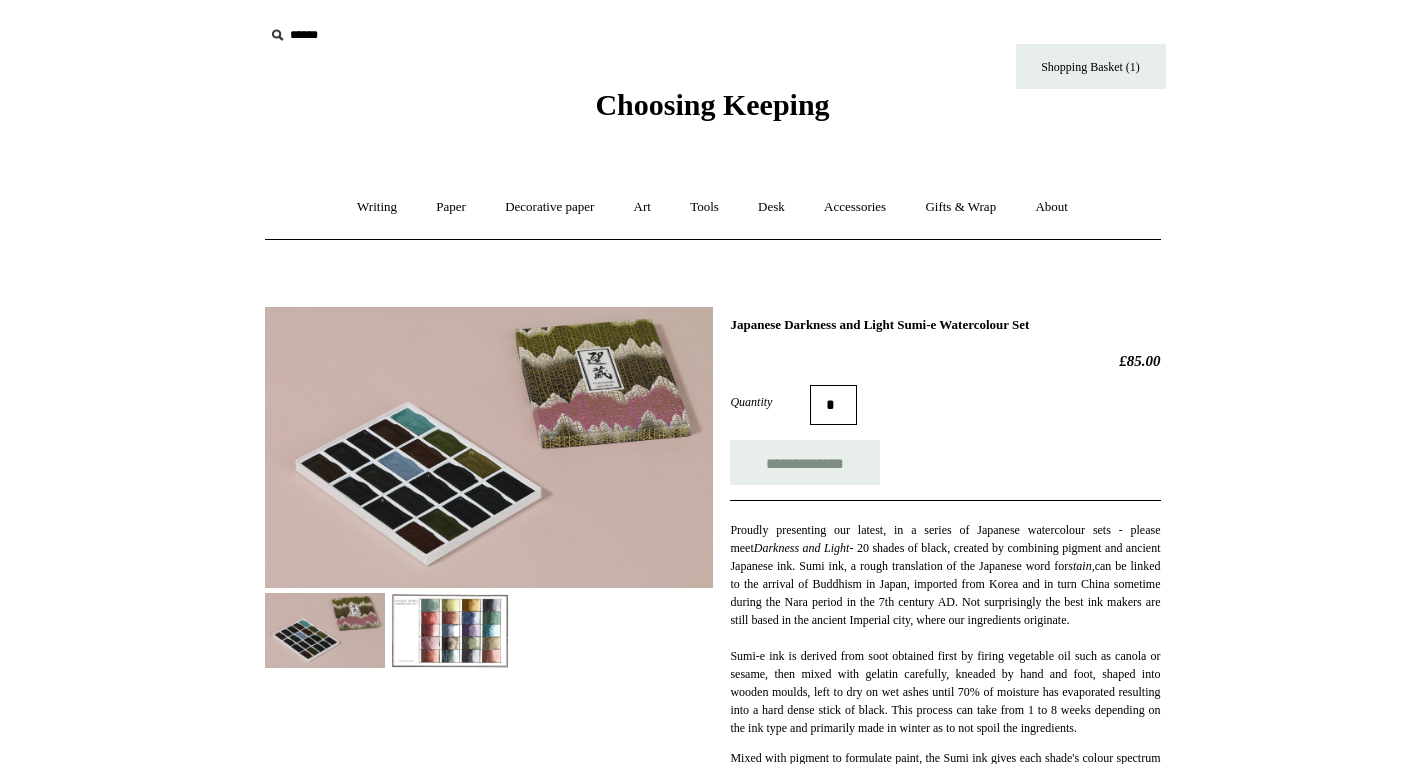 scroll, scrollTop: 0, scrollLeft: 0, axis: both 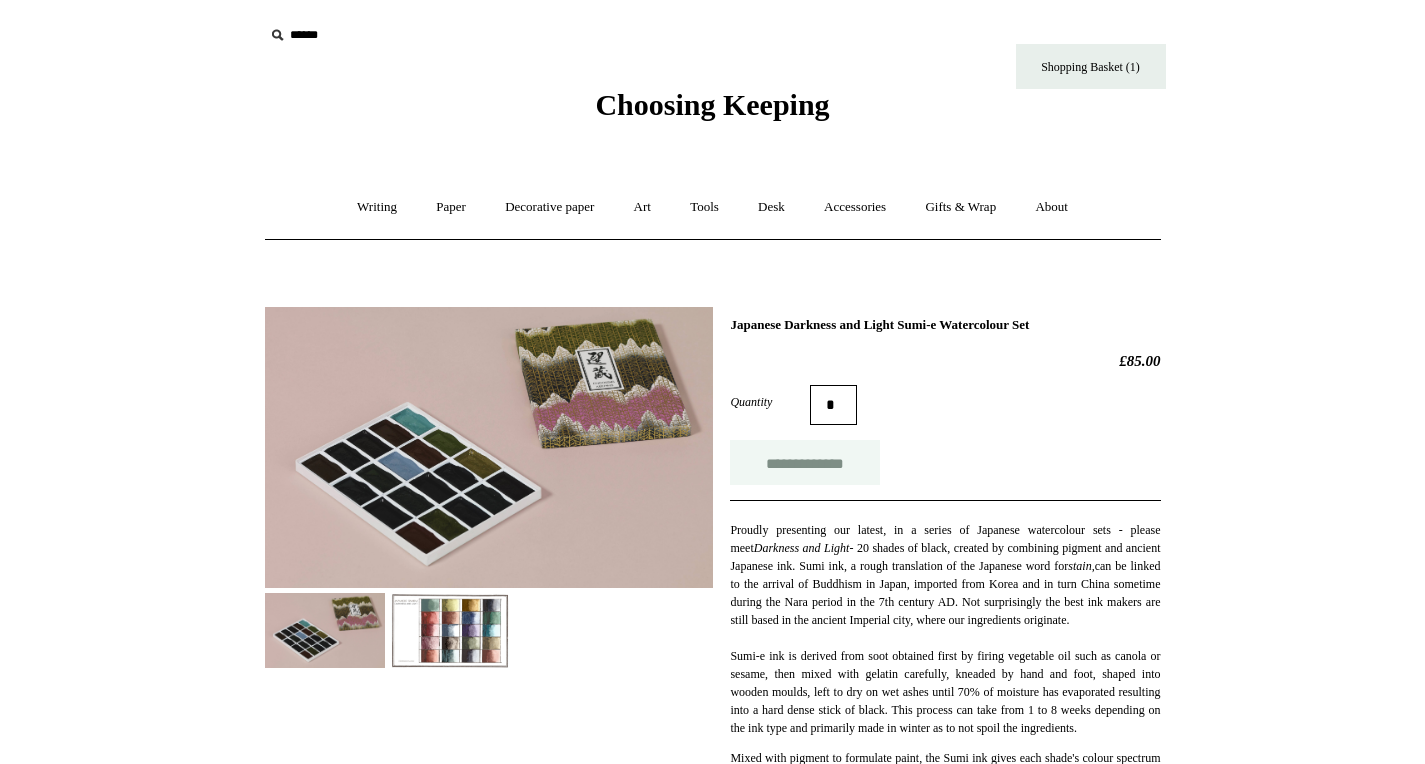 click on "**********" at bounding box center [805, 462] 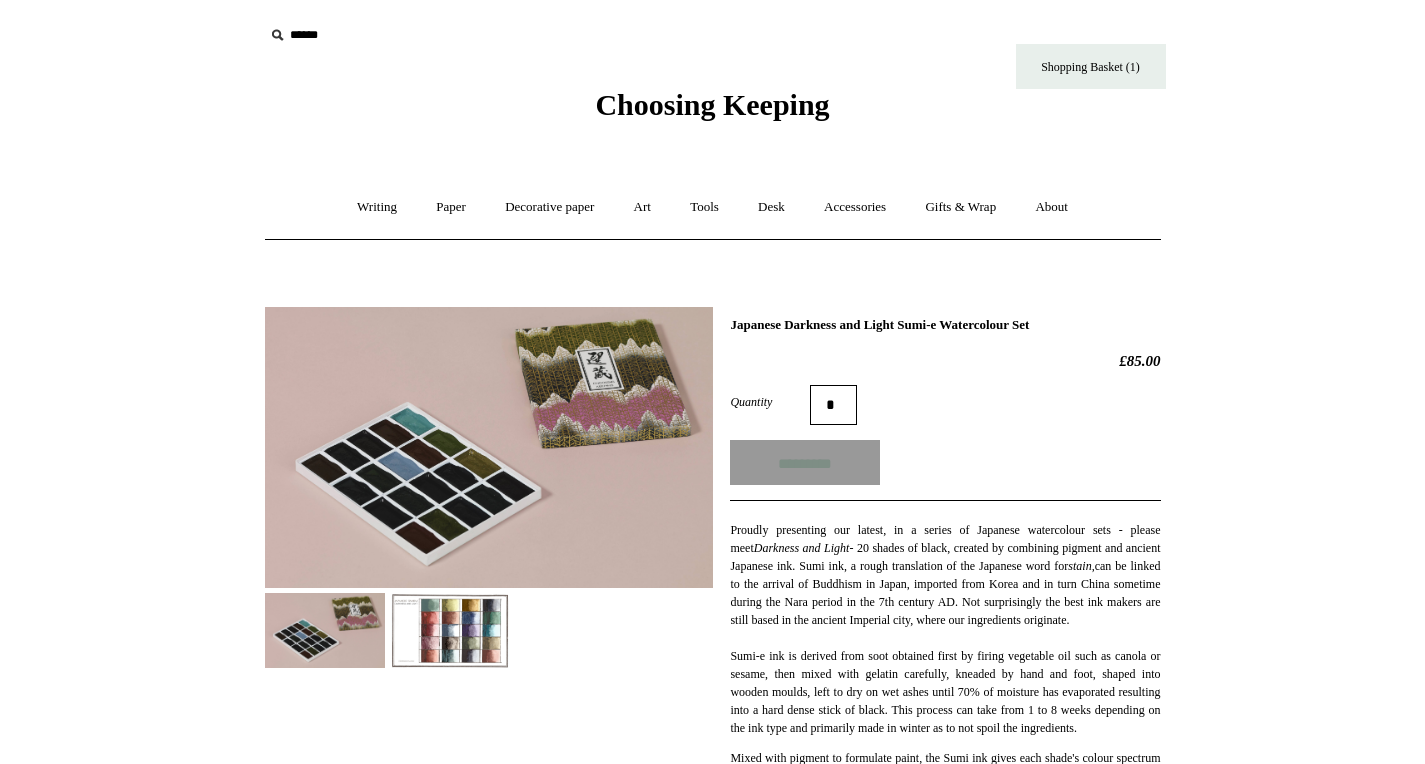 type on "**********" 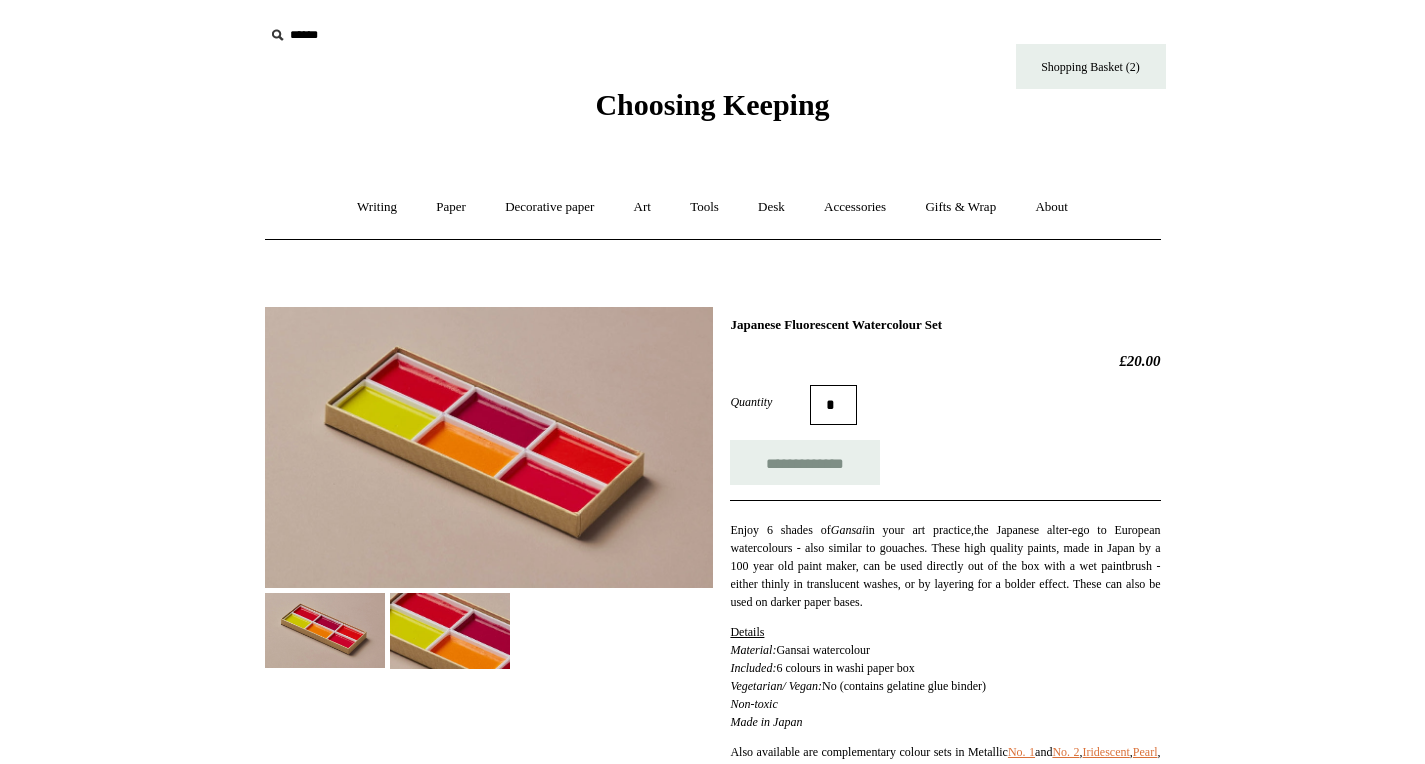 scroll, scrollTop: 0, scrollLeft: 0, axis: both 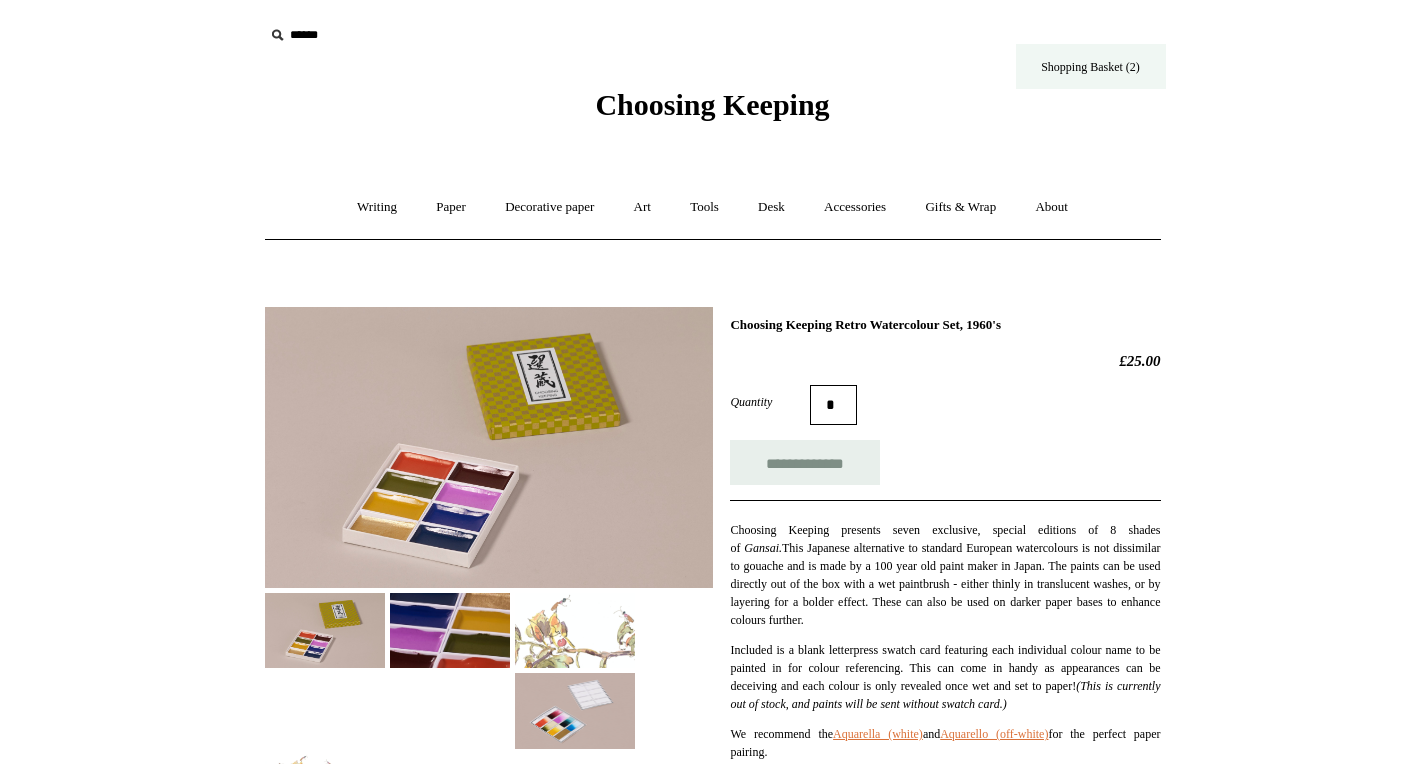 click on "Shopping Basket (2)" at bounding box center [1091, 66] 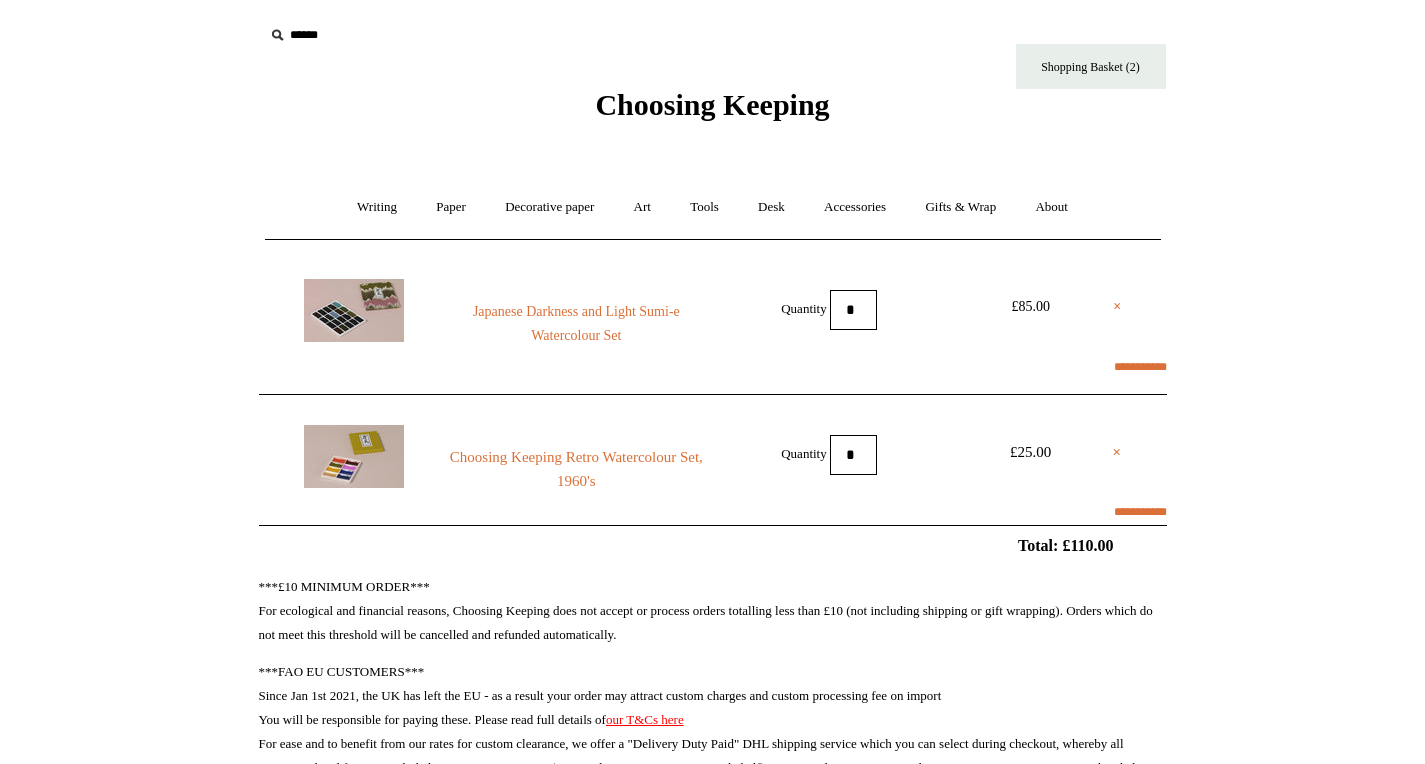 scroll, scrollTop: 0, scrollLeft: 0, axis: both 